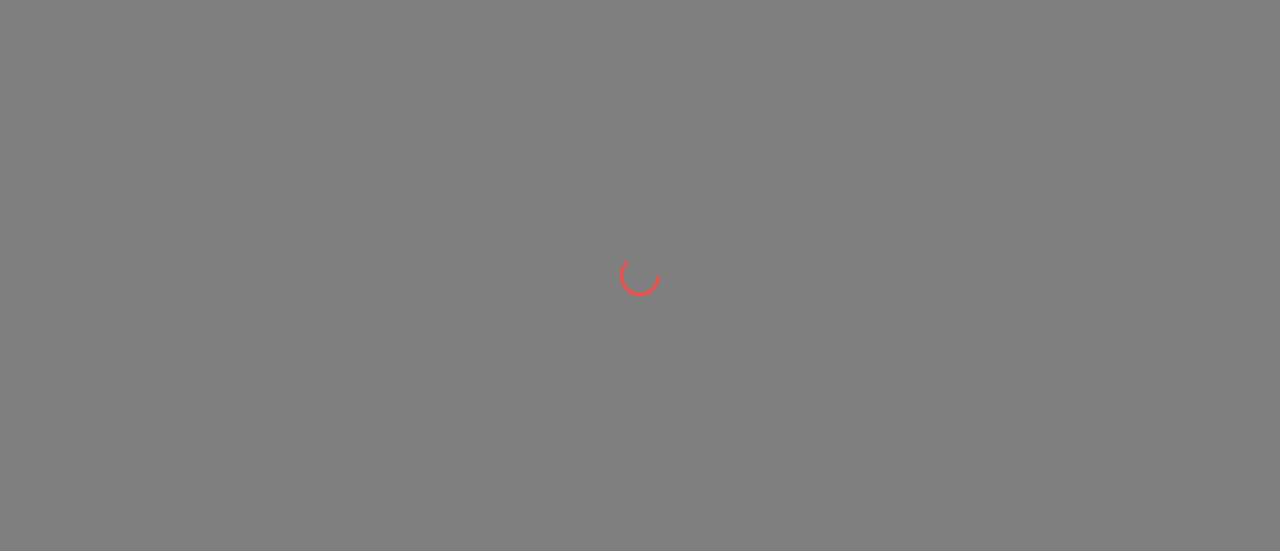 scroll, scrollTop: 0, scrollLeft: 0, axis: both 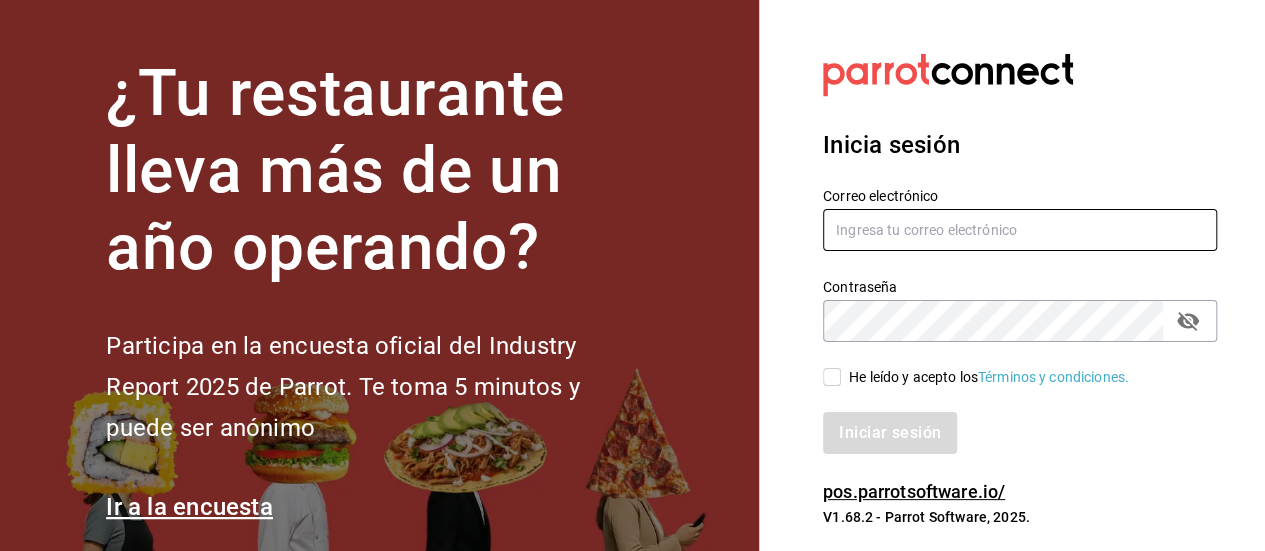type on "[USERNAME]@[DOMAIN]" 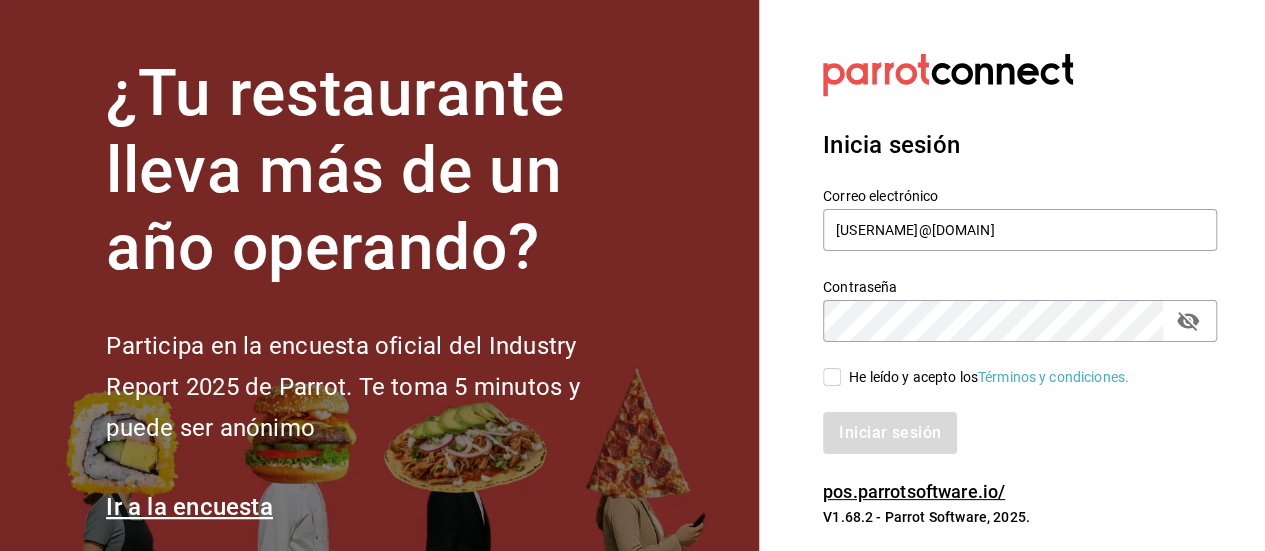 click on "He leído y acepto los  Términos y condiciones." at bounding box center [832, 377] 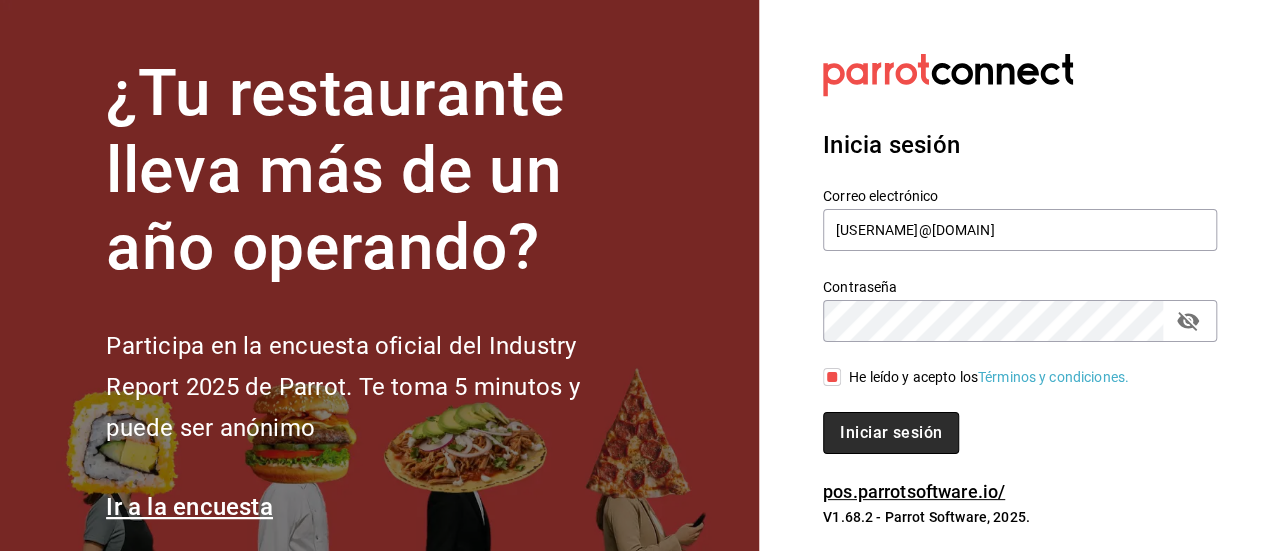 click on "Iniciar sesión" at bounding box center (891, 433) 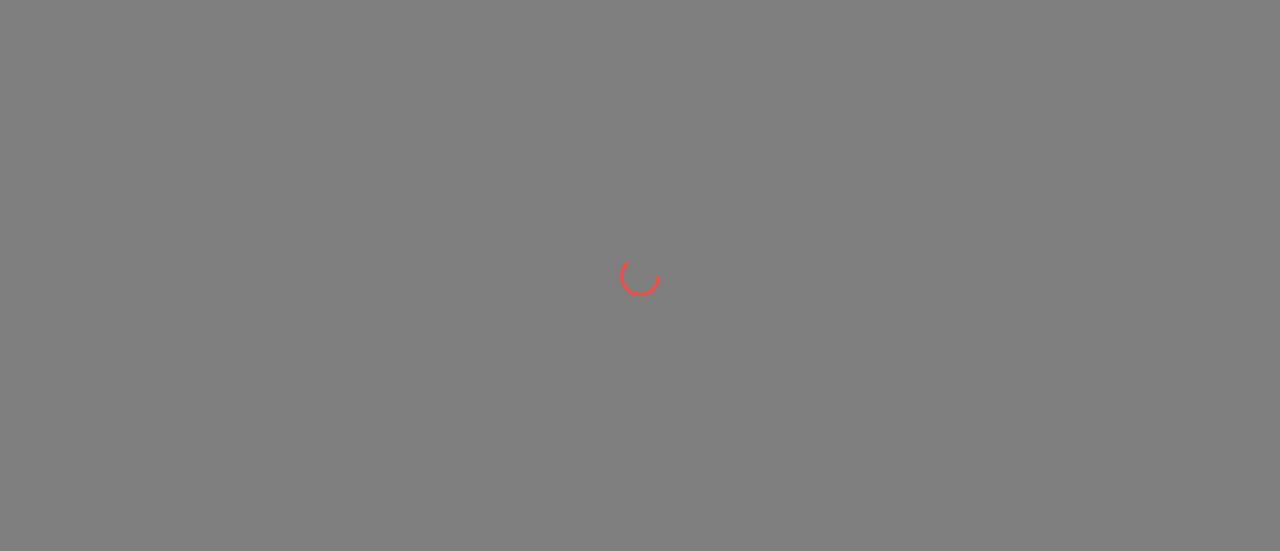 scroll, scrollTop: 0, scrollLeft: 0, axis: both 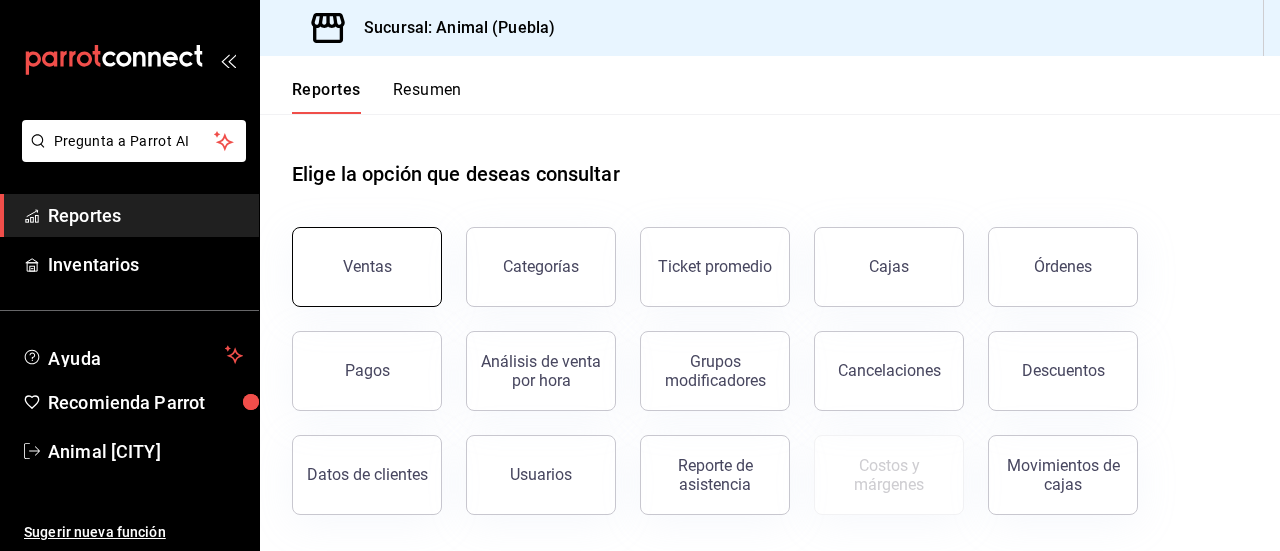 click on "Ventas" at bounding box center (367, 267) 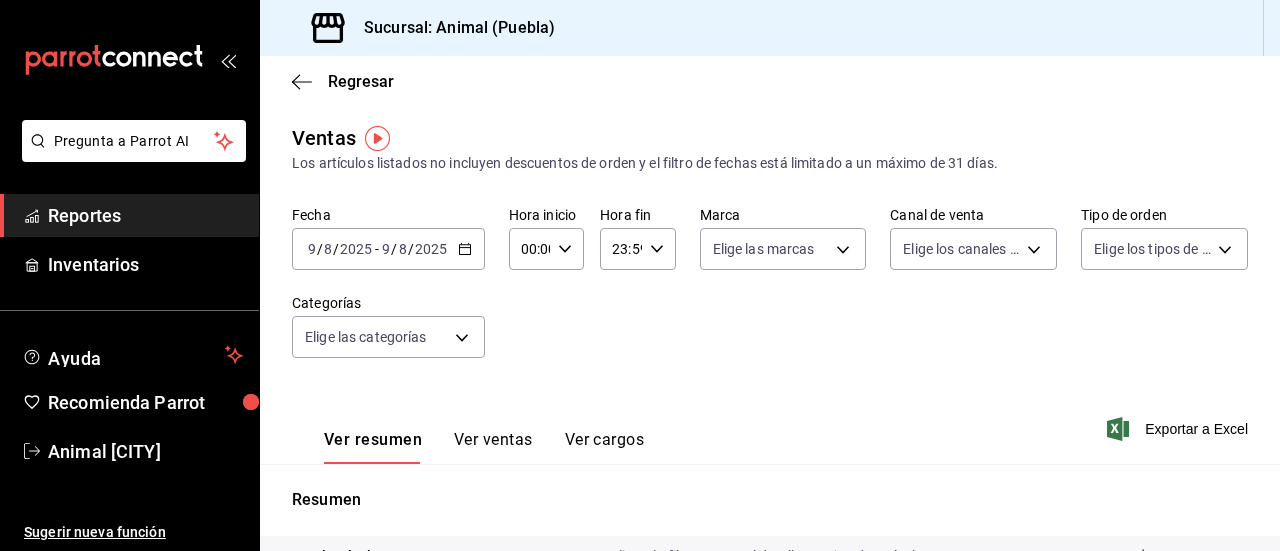 click on "2025-08-09 9 / 8 / 2025 - 2025-08-09 9 / 8 / 2025" at bounding box center [388, 249] 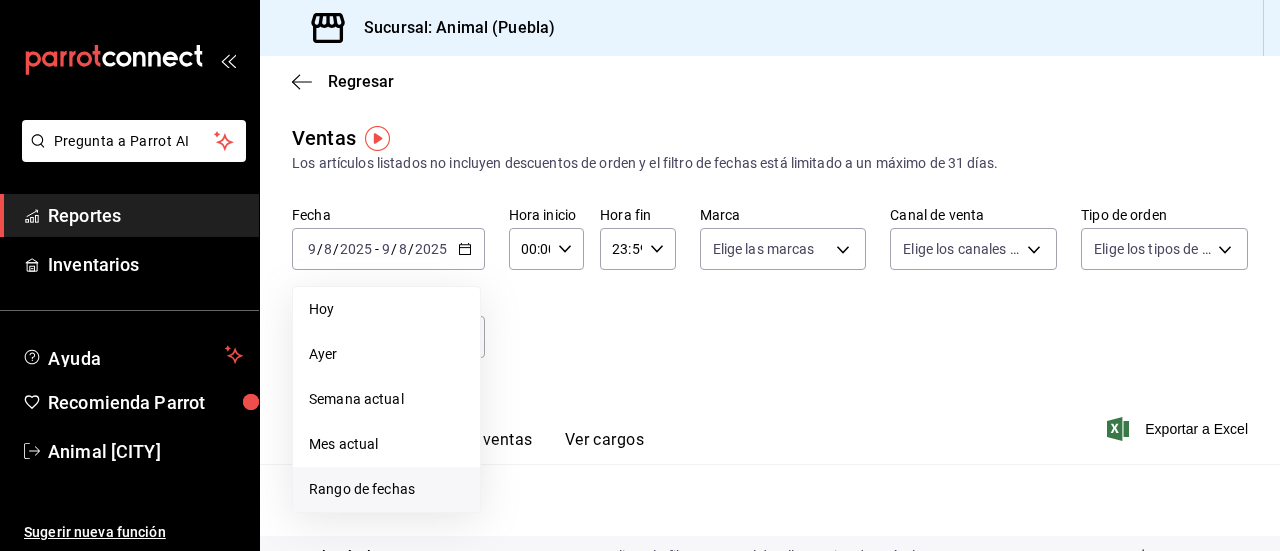 click on "Rango de fechas" at bounding box center [386, 489] 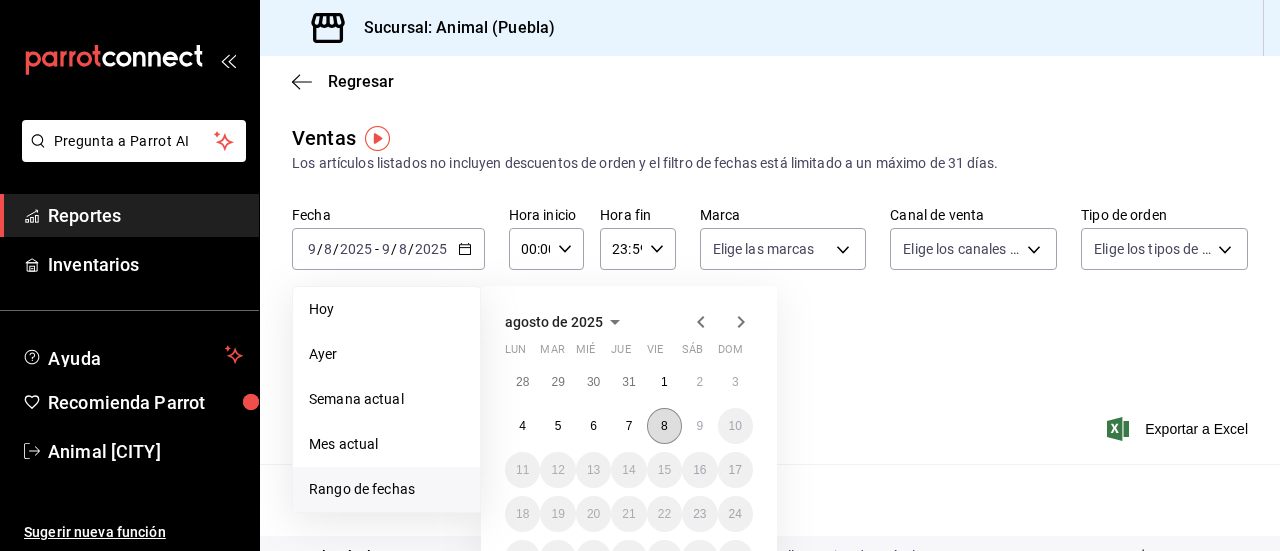 click on "8" at bounding box center (664, 426) 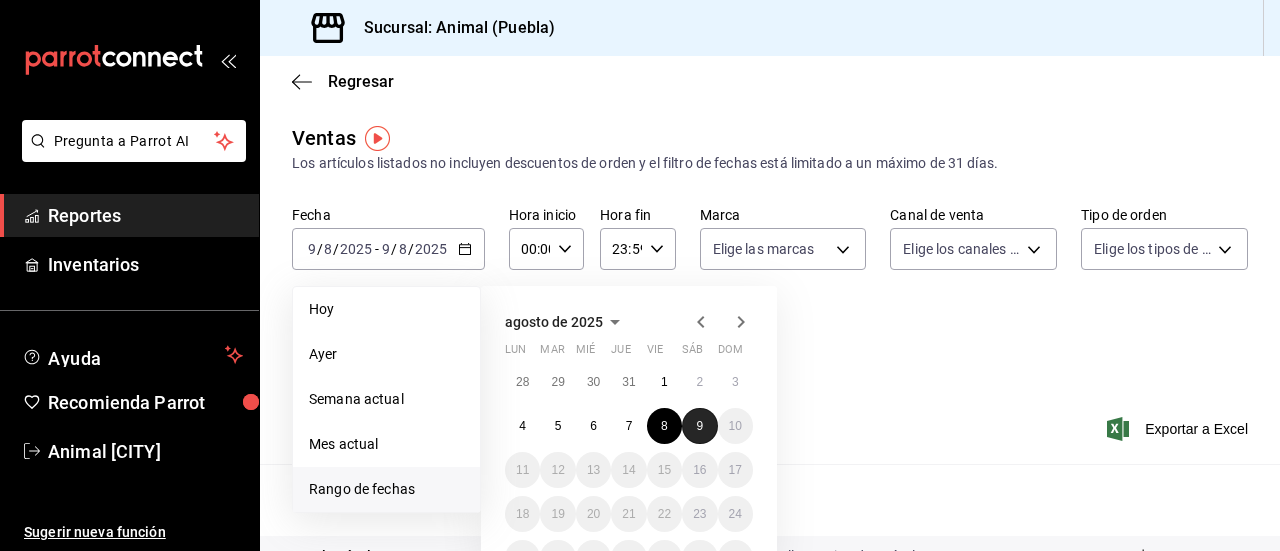 click on "9" at bounding box center [699, 426] 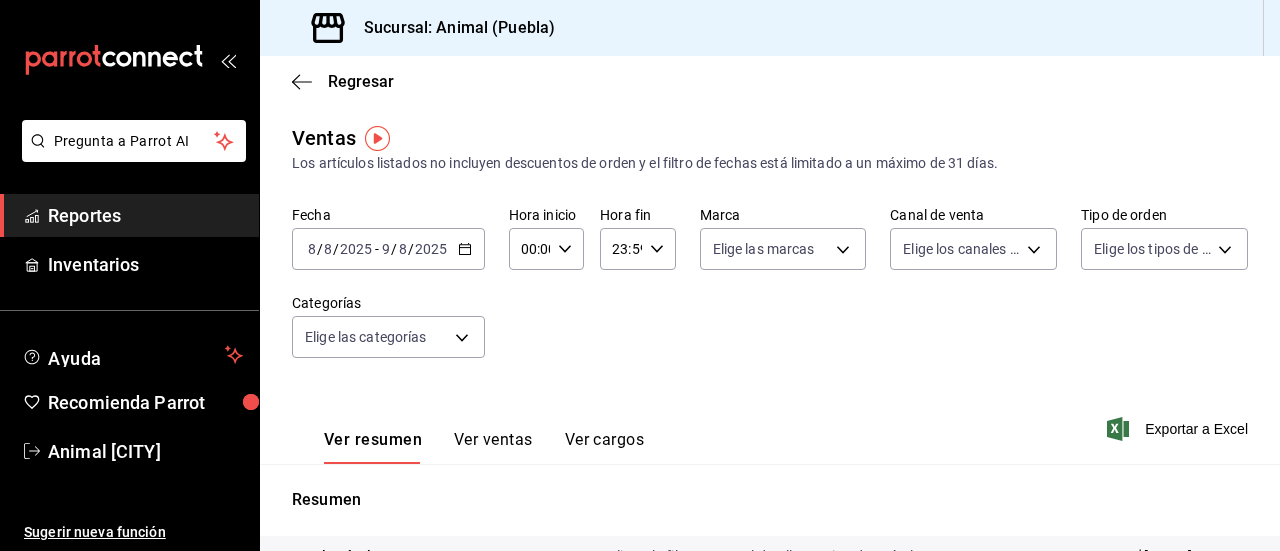click on "00:00 Hora inicio" at bounding box center (546, 249) 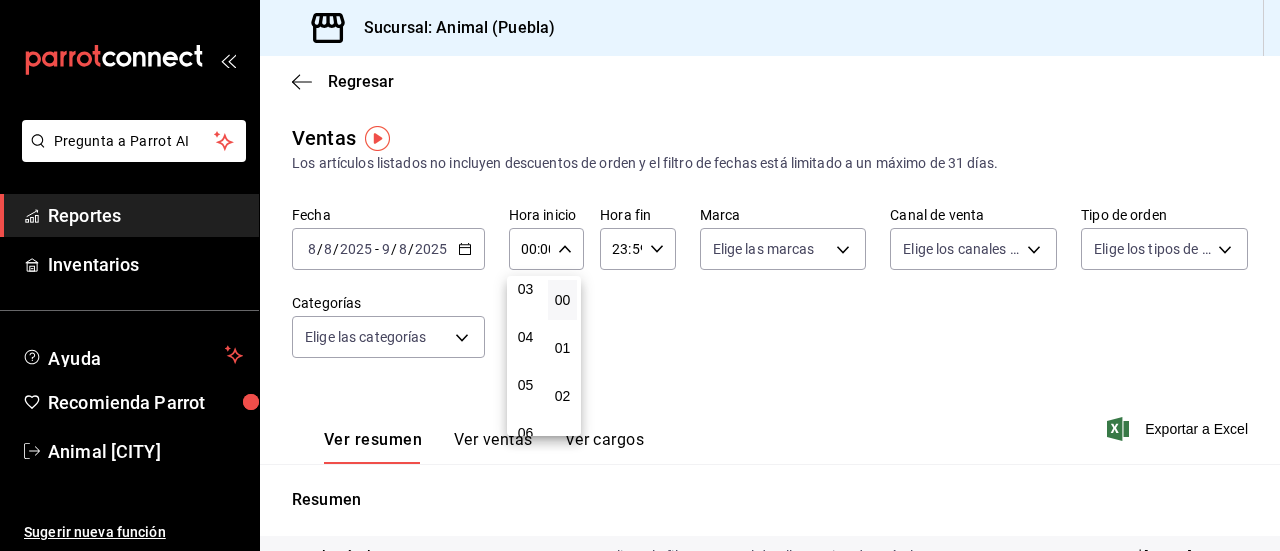 scroll, scrollTop: 168, scrollLeft: 0, axis: vertical 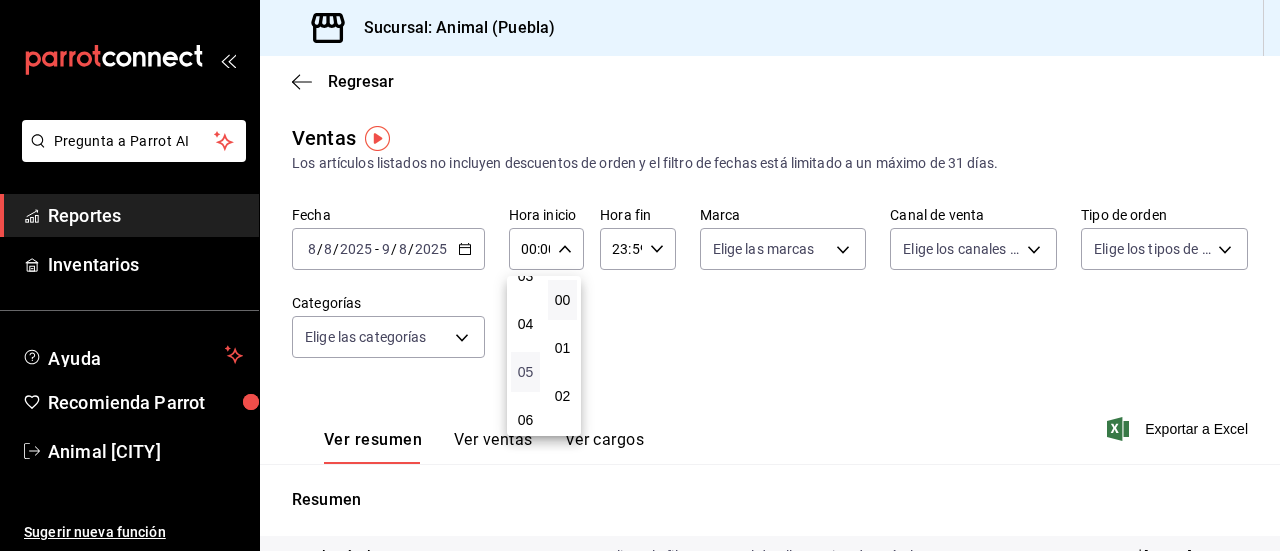 click on "05" at bounding box center [525, 372] 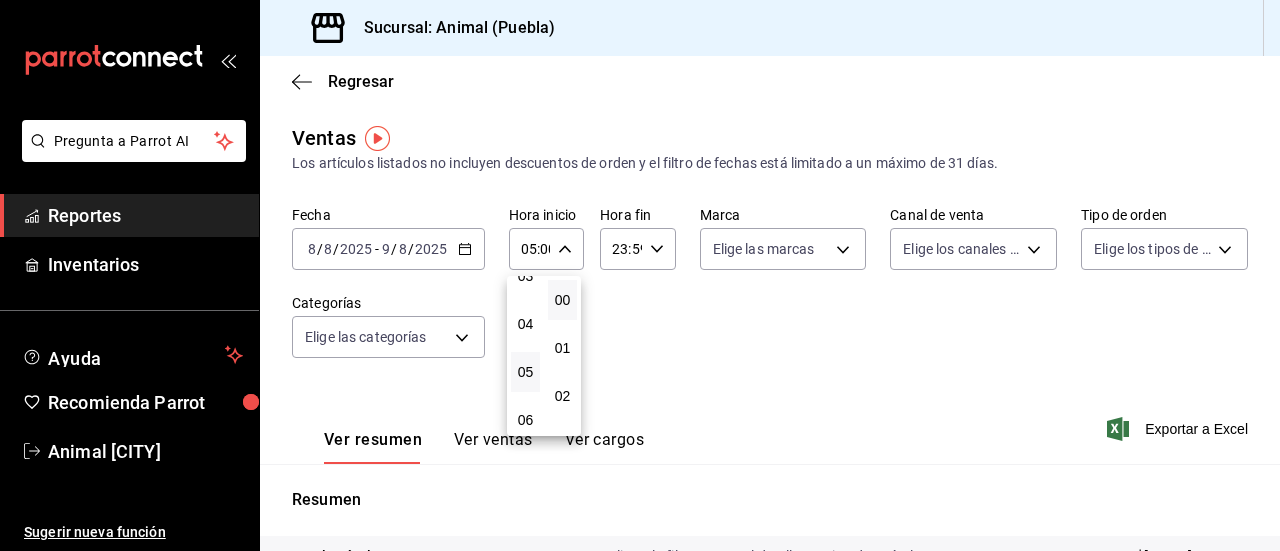 click at bounding box center (640, 275) 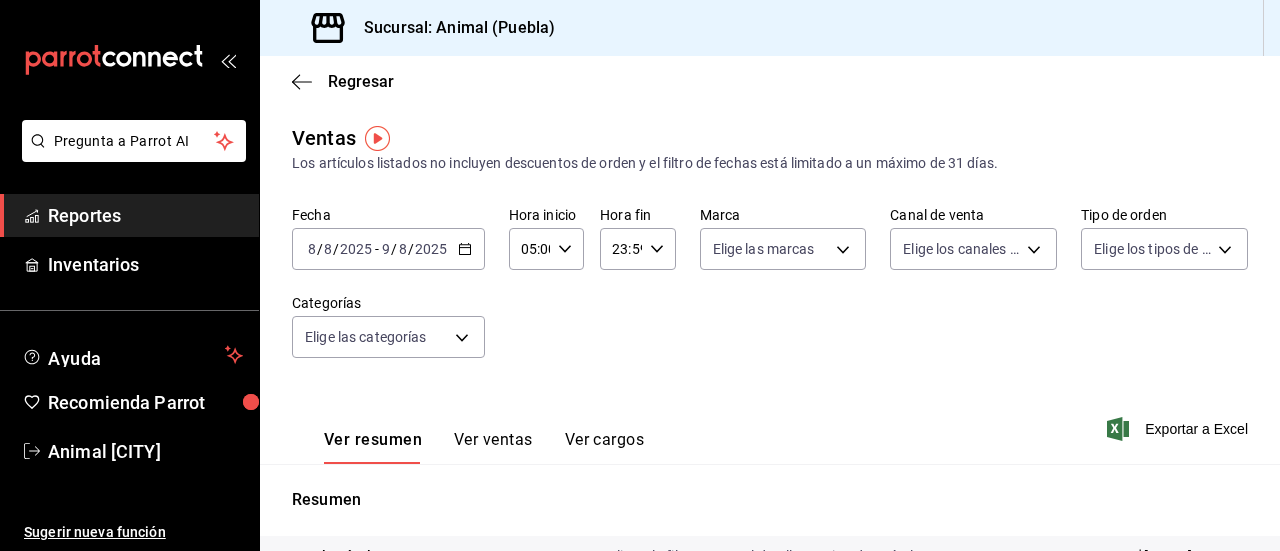click 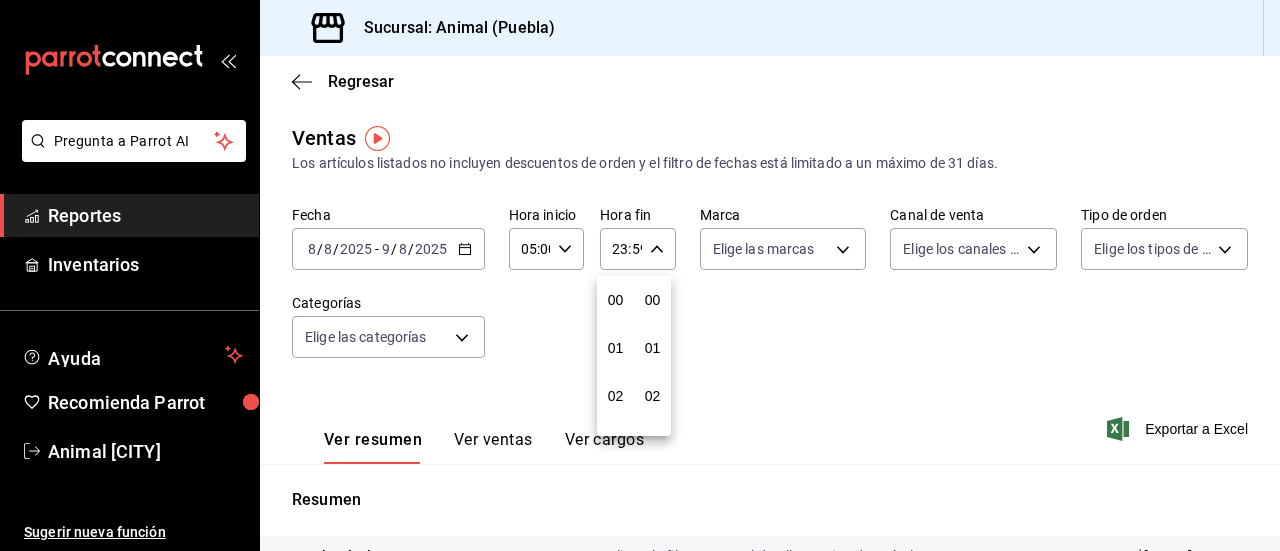 scroll, scrollTop: 992, scrollLeft: 0, axis: vertical 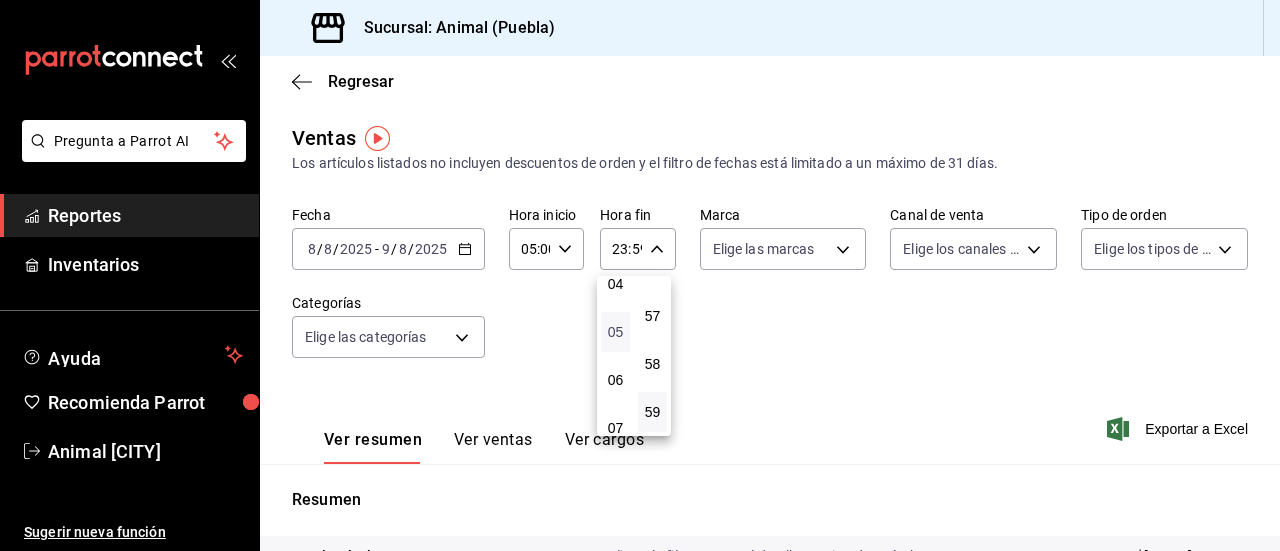 click on "05" at bounding box center [615, 332] 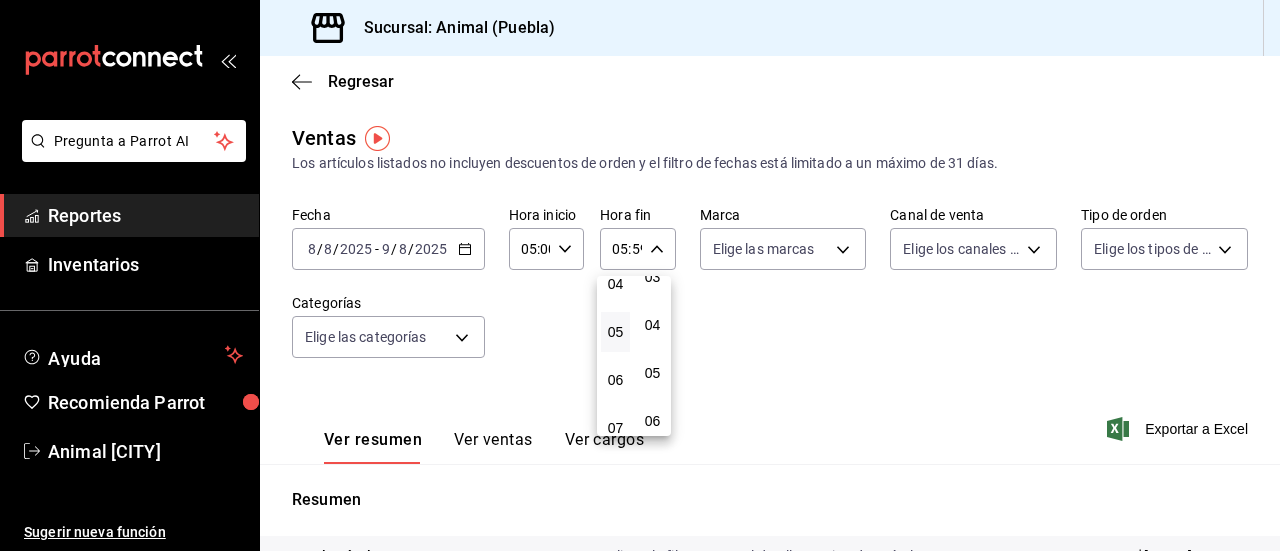 scroll, scrollTop: 0, scrollLeft: 0, axis: both 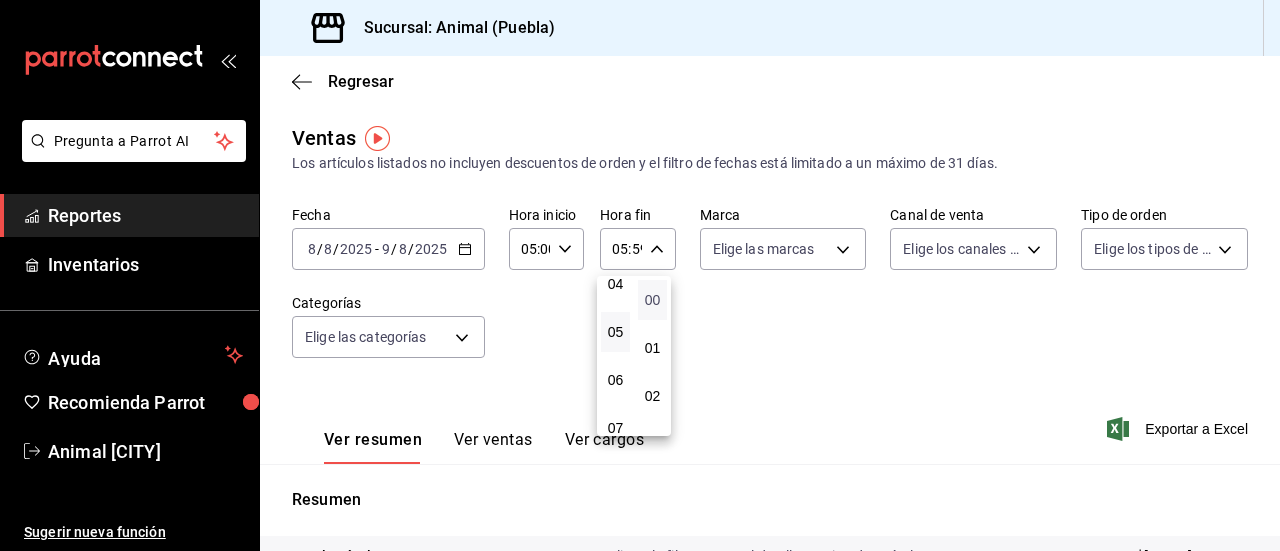 click on "00" at bounding box center [652, 300] 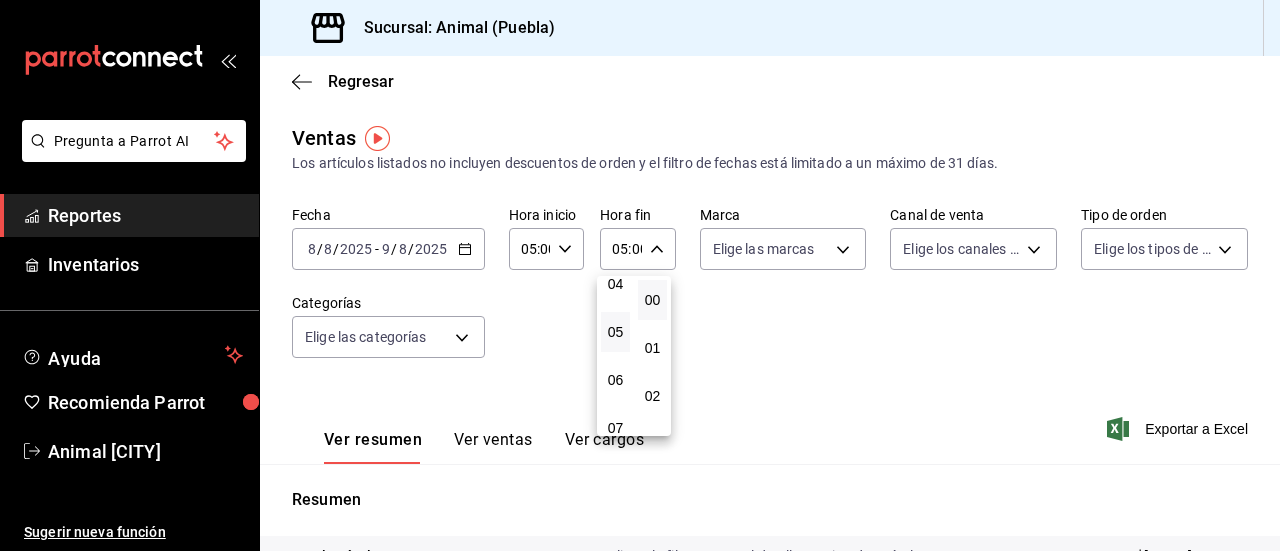 click at bounding box center (640, 275) 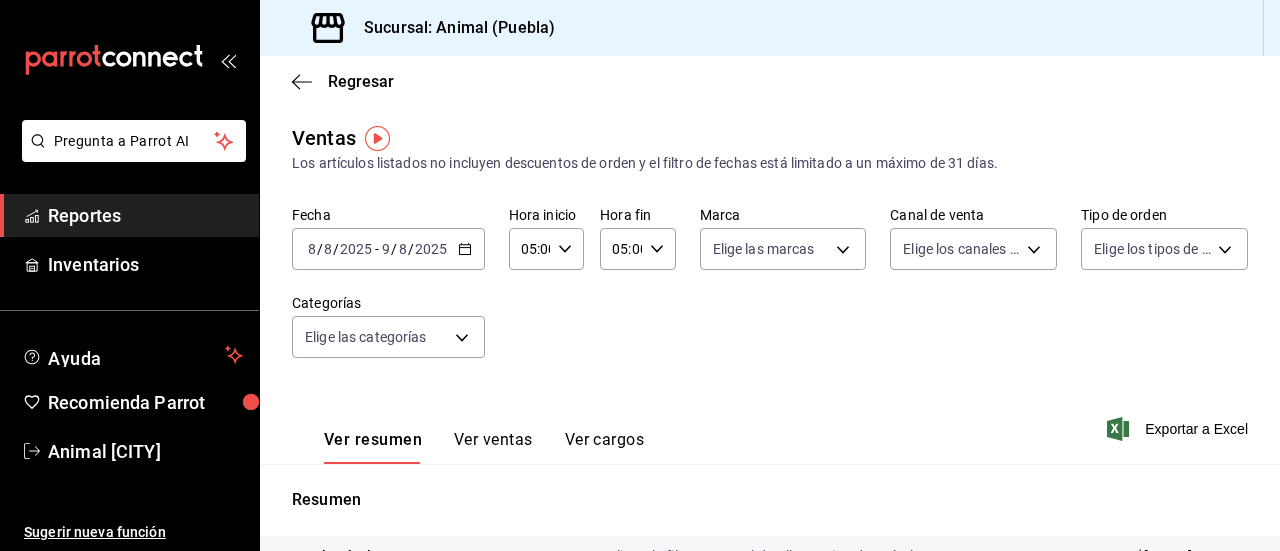 click on "Pregunta a Parrot AI Reportes   Inventarios   Ayuda Recomienda Parrot   Animal [CITY]   Sugerir nueva función   Sucursal: Animal ([CITY]) Regresar Ventas Los artículos listados no incluyen descuentos de orden y el filtro de fechas está limitado a un máximo de 31 días. Fecha [DATE] [DATE] - [DATE] [DATE] Hora inicio [TIME] Hora inicio Hora fin [TIME] Hora fin Marca Elige las marcas Canal de venta Elige los canales de venta Tipo de orden Elige los tipos de orden Categorías Elige las categorías Ver resumen Ver ventas Ver cargos Exportar a Excel Resumen Total artículos Da clic en la fila para ver el detalle por tipo de artículo + $[PRICE] Cargos por servicio + $[PRICE] Venta bruta = $[PRICE] Descuentos totales - $[PRICE] Certificados de regalo - $[PRICE] Venta total = $[PRICE] Impuestos - $[PRICE] Venta neta = $[PRICE] Pregunta a Parrot AI Reportes   Inventarios   Ayuda Recomienda Parrot   Animal [CITY]   Sugerir nueva función   GANA 1 MES GRATIS EN TU SUSCRIPCIÓN AQUÍ" at bounding box center [640, 275] 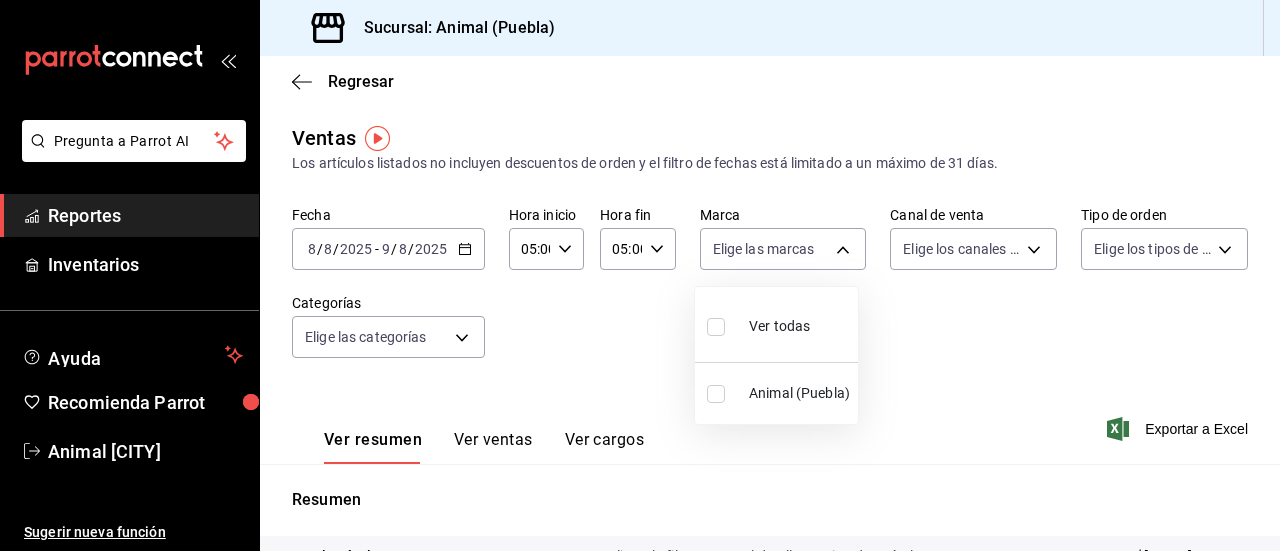 click at bounding box center (716, 327) 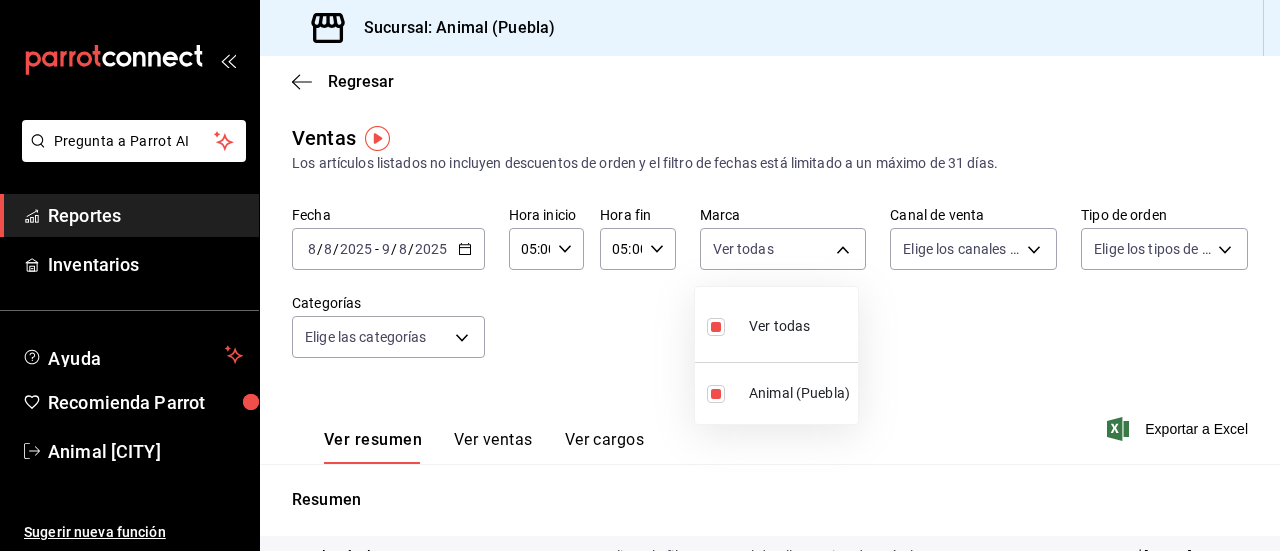 click at bounding box center [640, 275] 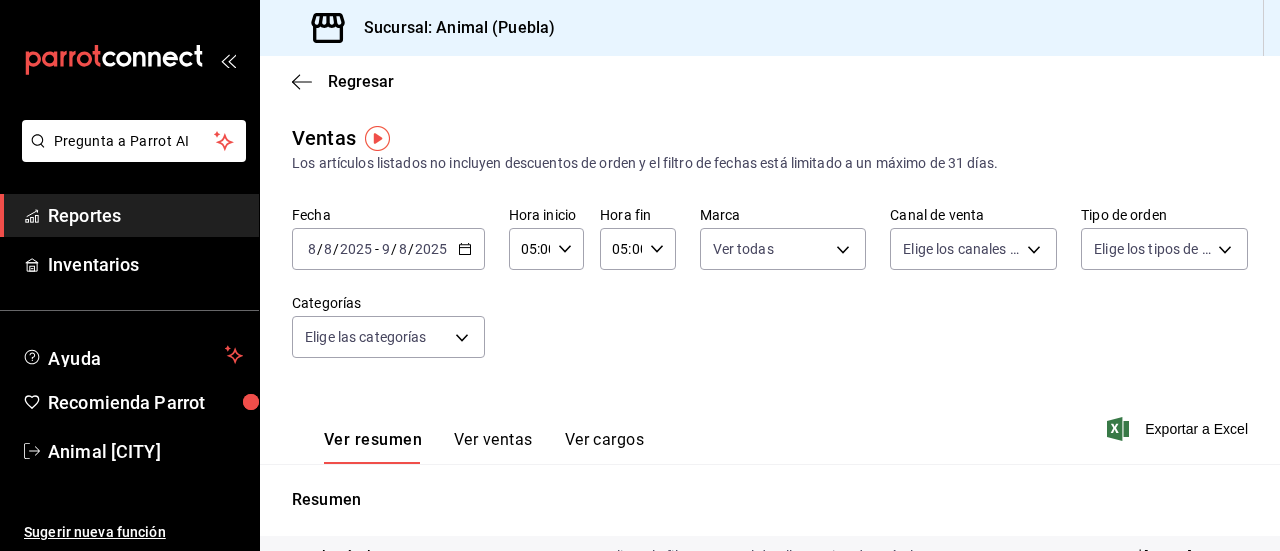 click on "Pregunta a Parrot AI Reportes   Inventarios   Ayuda Recomienda Parrot   Animal [CITY]   Sugerir nueva función   Sucursal: Animal ([CITY]) Regresar Ventas Los artículos listados no incluyen descuentos de orden y el filtro de fechas está limitado a un máximo de 31 días. Fecha [DATE] [DATE] - [DATE] [DATE] Hora inicio [TIME] Hora inicio Hora fin [TIME] Hora fin Marca Elige las marcas Canal de venta Elige los canales de venta Tipo de orden Elige los tipos de orden Categorías Elige las categorías Ver resumen Ver ventas Ver cargos Exportar a Excel Resumen Total artículos Da clic en la fila para ver el detalle por tipo de artículo + $[PRICE] Cargos por servicio + $[PRICE] Venta bruta = $[PRICE] Descuentos totales - $[PRICE] Certificados de regalo - $[PRICE] Venta total = $[PRICE] Impuestos - $[PRICE] Venta neta = $[PRICE] Pregunta a Parrot AI Reportes   Inventarios   Ayuda Recomienda Parrot   Animal [CITY]   Sugerir nueva función   Ir a video" at bounding box center [640, 275] 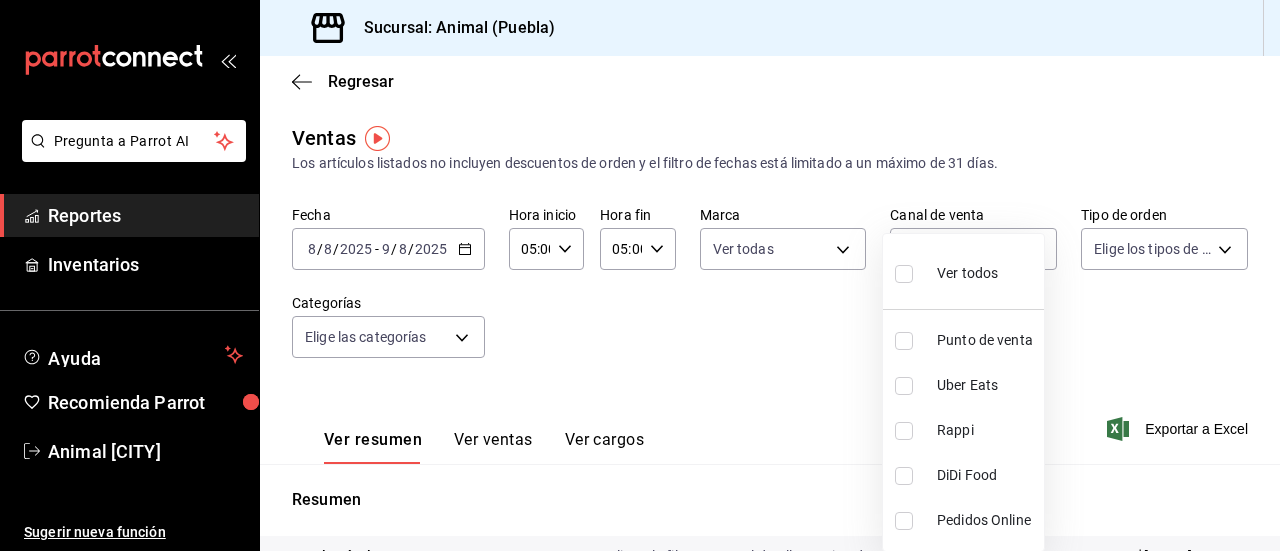 click at bounding box center (904, 274) 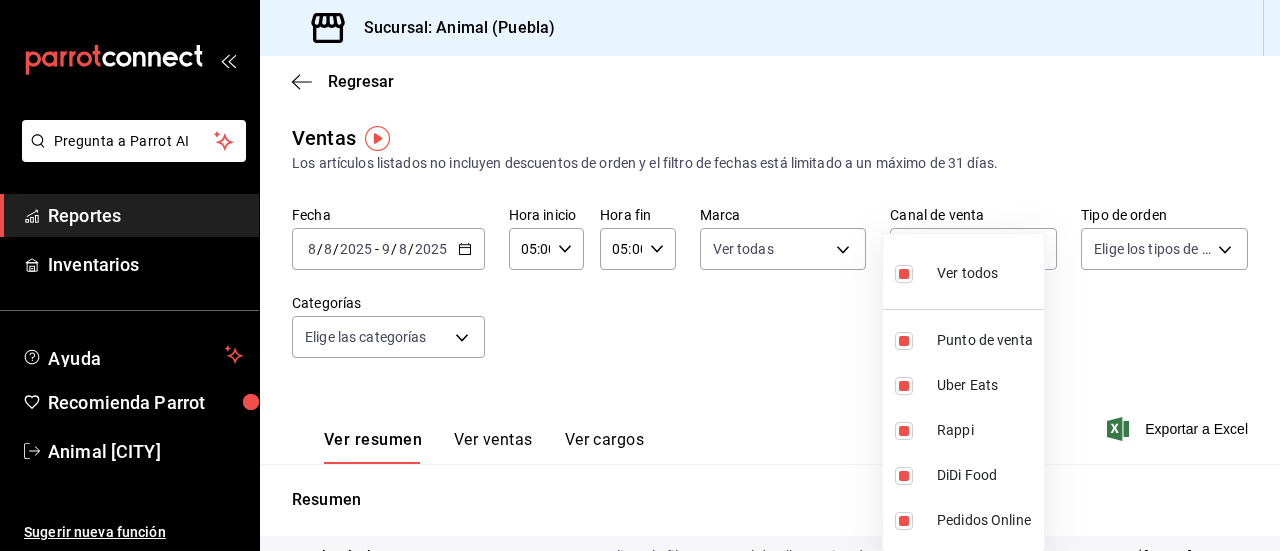 click at bounding box center (640, 275) 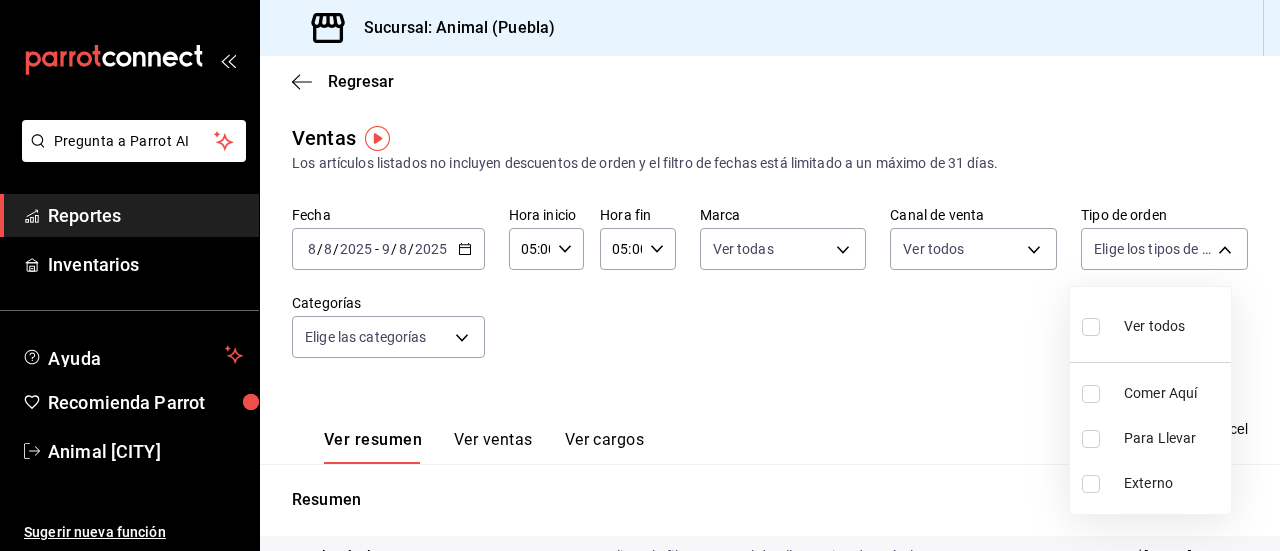 click on "Pregunta a Parrot AI Reportes   Inventarios   Ayuda Recomienda Parrot   Animal [CITY]   Sugerir nueva función   Sucursal: Animal ([CITY]) Regresar Ventas Los artículos listados no incluyen descuentos de orden y el filtro de fechas está limitado a un máximo de 31 días. Fecha [DATE] [DATE] - [DATE] [DATE] Hora inicio [TIME] Hora inicio Hora fin [TIME] Hora fin Marca Ver todas [UUID] Canal de venta Ver todos PARROT,UBER_EATS,RAPPI,DIDI_FOOD,ONLINE Tipo de orden Elige los tipos de orden Categorías Elige las categorías Ver resumen Ver ventas Ver cargos Exportar a Excel Resumen Total artículos Da clic en la fila para ver el detalle por tipo de artículo + $[PRICE] Cargos por servicio + $[PRICE] Venta bruta = $[PRICE] Descuentos totales - $[PRICE] Certificados de regalo - $[PRICE] Venta total = $[PRICE] Impuestos - $[PRICE] Venta neta = $[PRICE] Pregunta a Parrot AI Reportes   Inventarios   Ayuda Recomienda Parrot   Animal [CITY]     Ir a video" at bounding box center [640, 275] 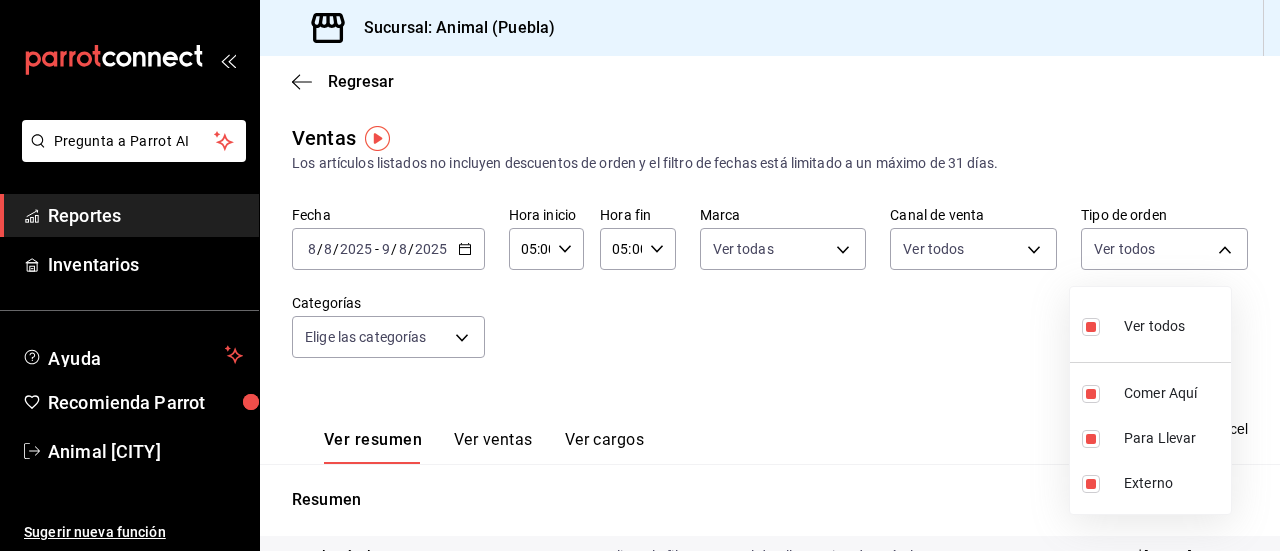click at bounding box center [640, 275] 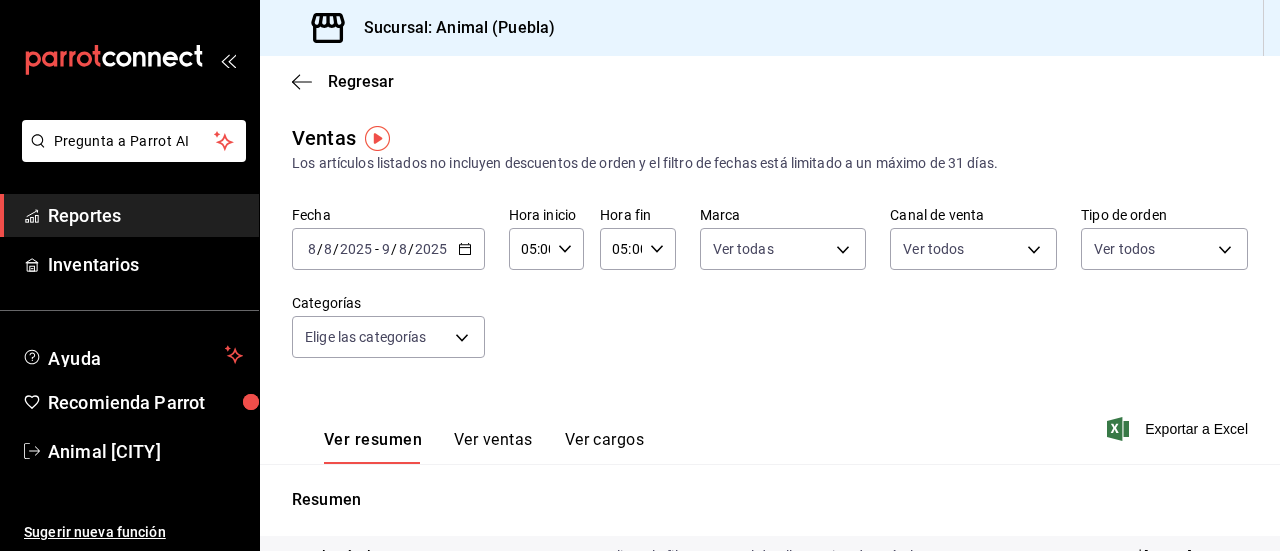 click on "Pregunta a Parrot AI Reportes   Inventarios   Ayuda Recomienda Parrot   Animal [CITY]   Sugerir nueva función   Sucursal: Animal ([CITY]) Regresar Ventas Los artículos listados no incluyen descuentos de orden y el filtro de fechas está limitado a un máximo de 31 días. Fecha [DATE] [DATE] - [DATE] [DATE] Hora inicio [TIME] Hora inicio Hora fin [TIME] Hora fin Marca Ver todas [UUID] Canal de venta Ver todos PARROT,UBER_EATS,RAPPI,DIDI_FOOD,ONLINE Tipo de orden Ver todos [UUID],[UUID],[EXTERNAL] Categorías Elige las categorías Ver resumen Ver ventas Ver cargos Exportar a Excel Resumen Total artículos Da clic en la fila para ver el detalle por tipo de artículo + $[PRICE] Cargos por servicio + $[PRICE] Venta bruta = $[PRICE] Descuentos totales - $[PRICE] Certificados de regalo - $[PRICE] Venta total = $[PRICE] Impuestos - $[PRICE] Venta neta = $[PRICE] Pregunta a Parrot AI Reportes" at bounding box center (640, 275) 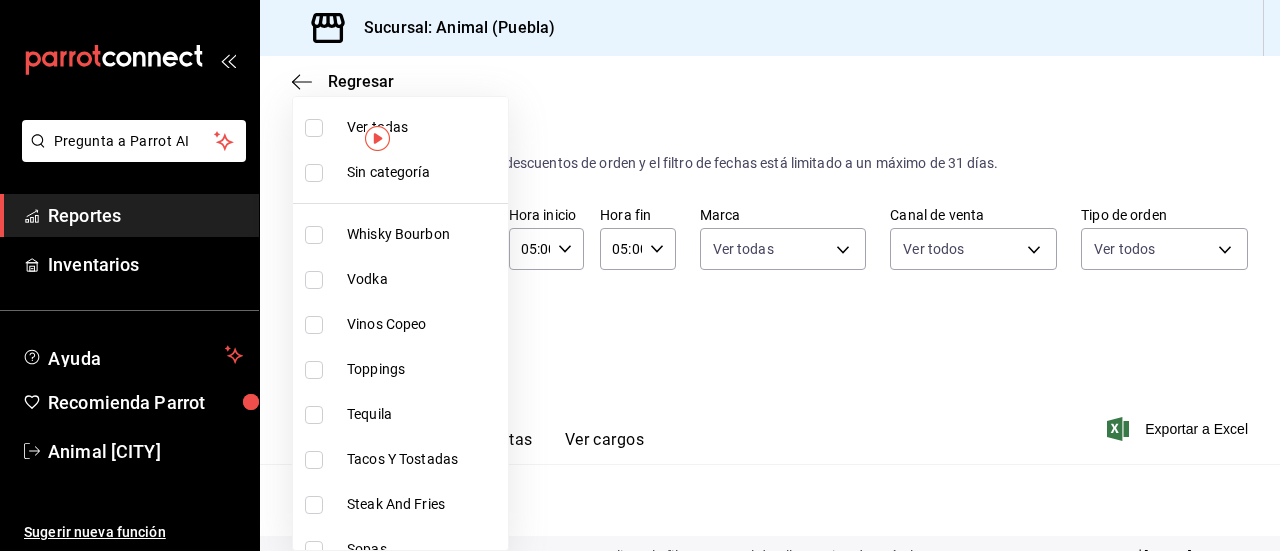 click at bounding box center [314, 128] 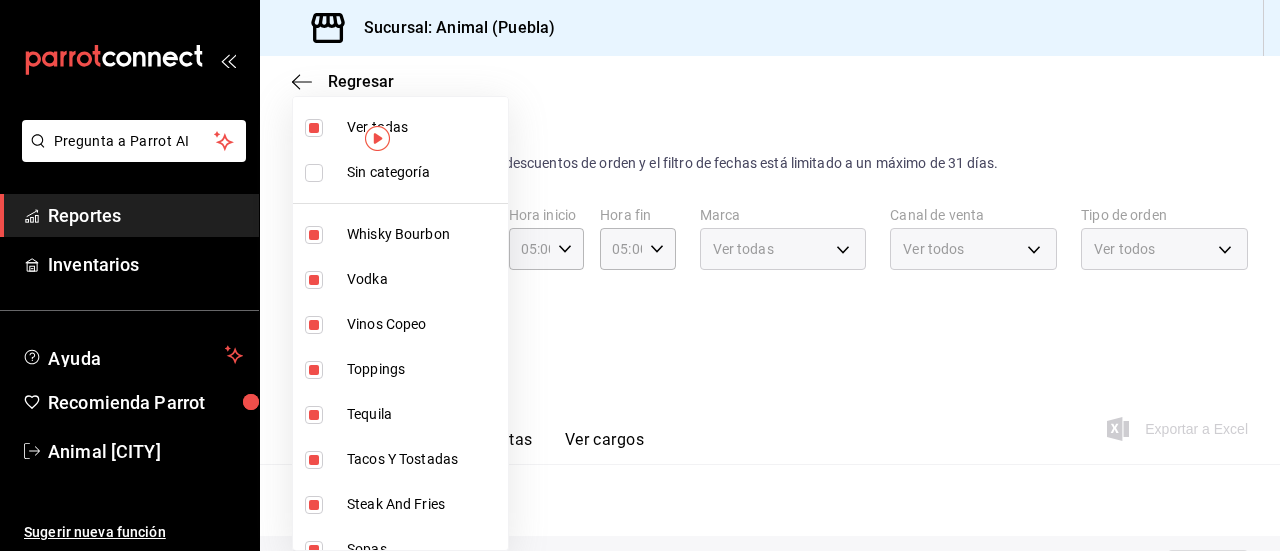 click at bounding box center (314, 173) 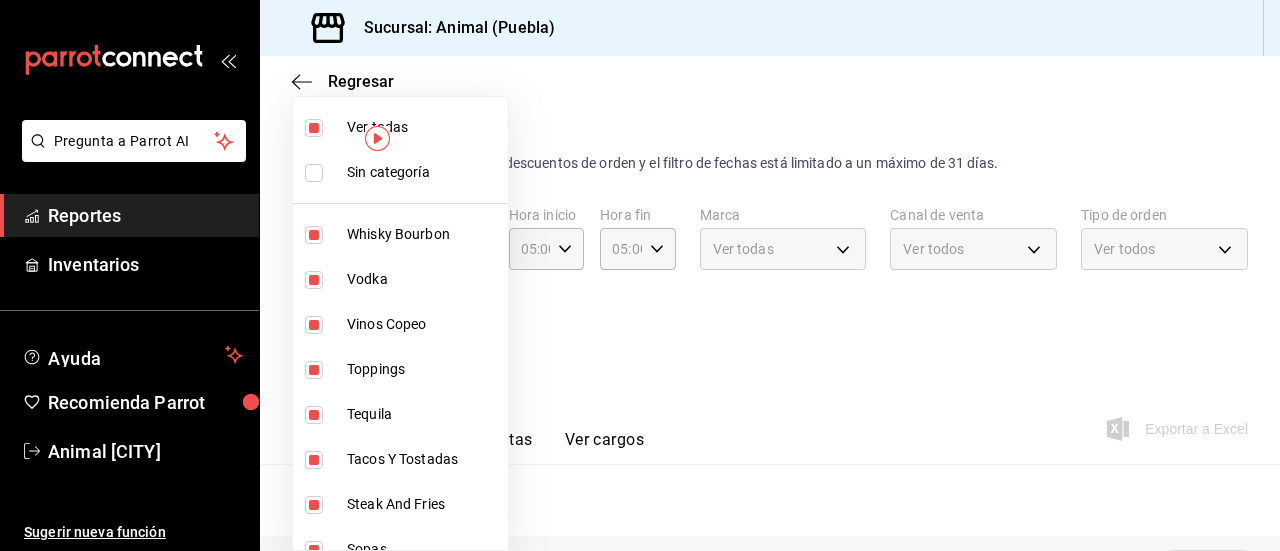checkbox on "true" 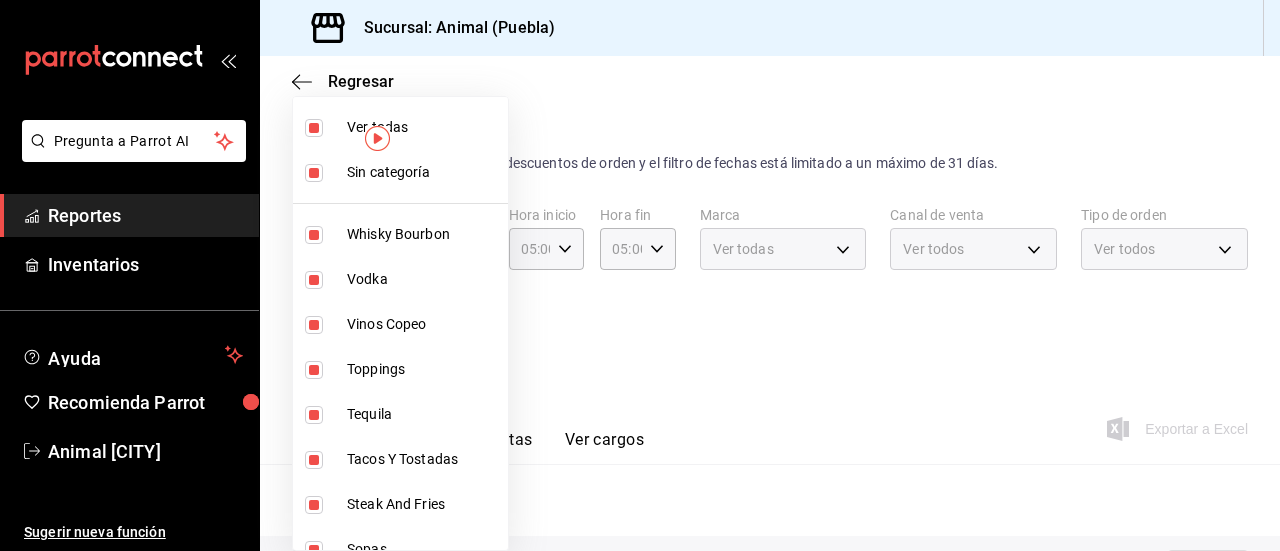 click at bounding box center [640, 275] 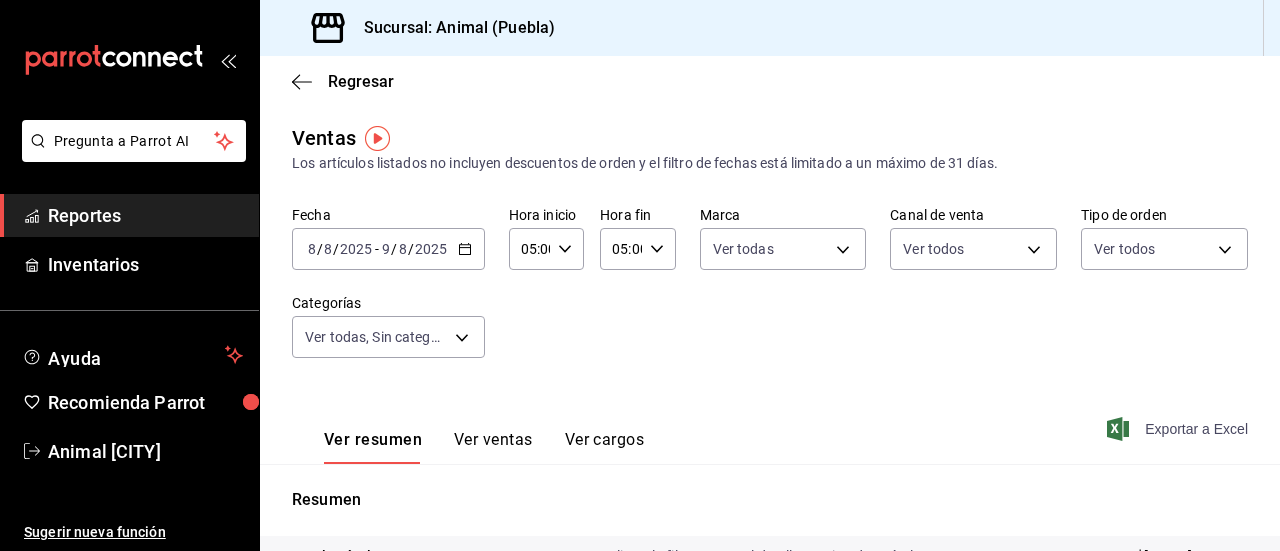click on "Exportar a Excel" at bounding box center (1179, 429) 